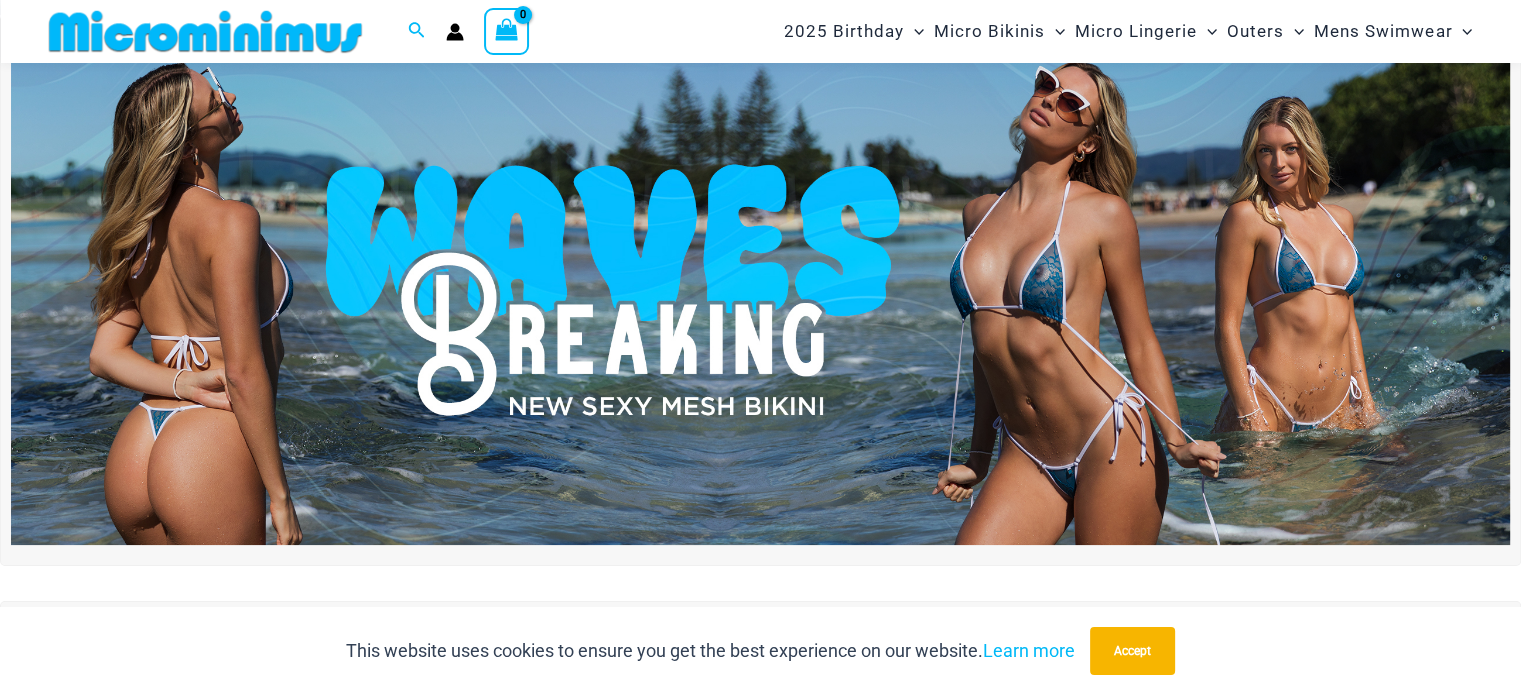 scroll, scrollTop: 87, scrollLeft: 0, axis: vertical 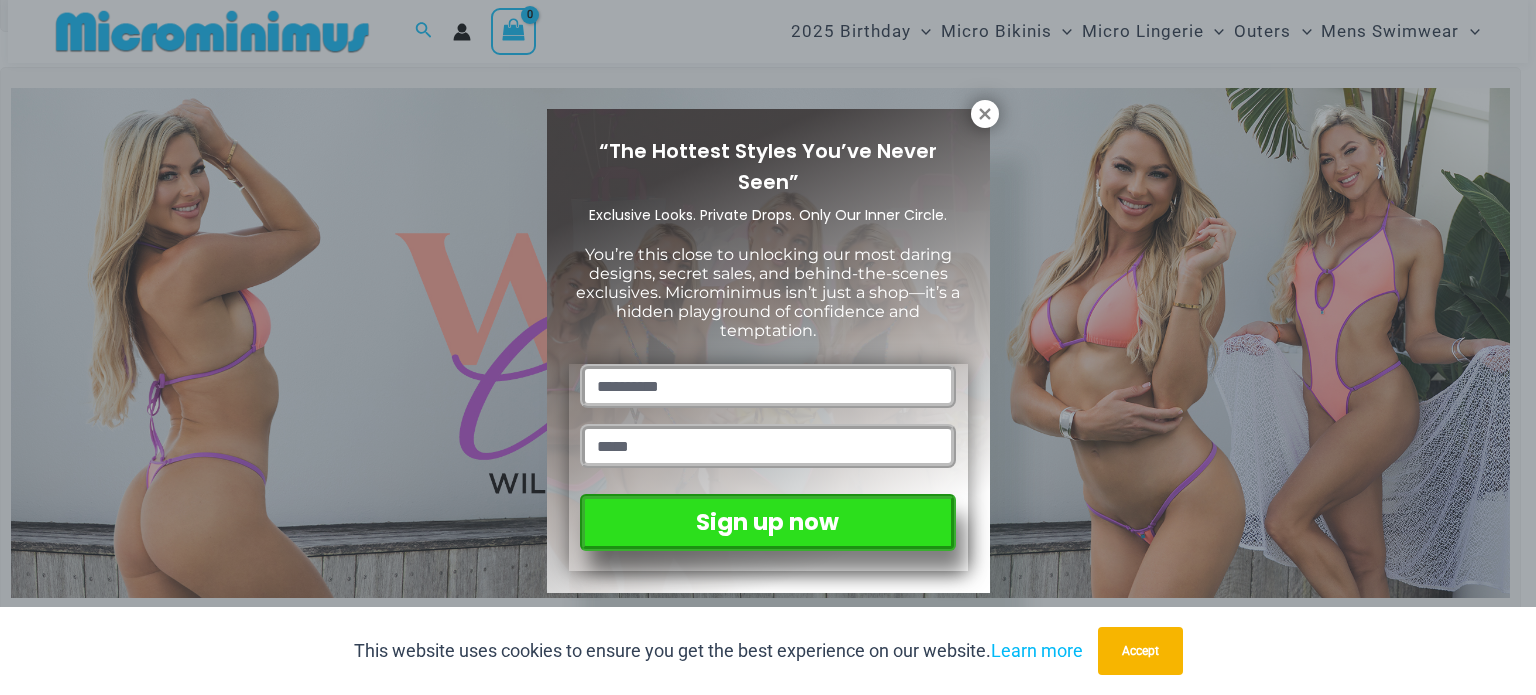 drag, startPoint x: 1525, startPoint y: 50, endPoint x: 1516, endPoint y: 107, distance: 57.706154 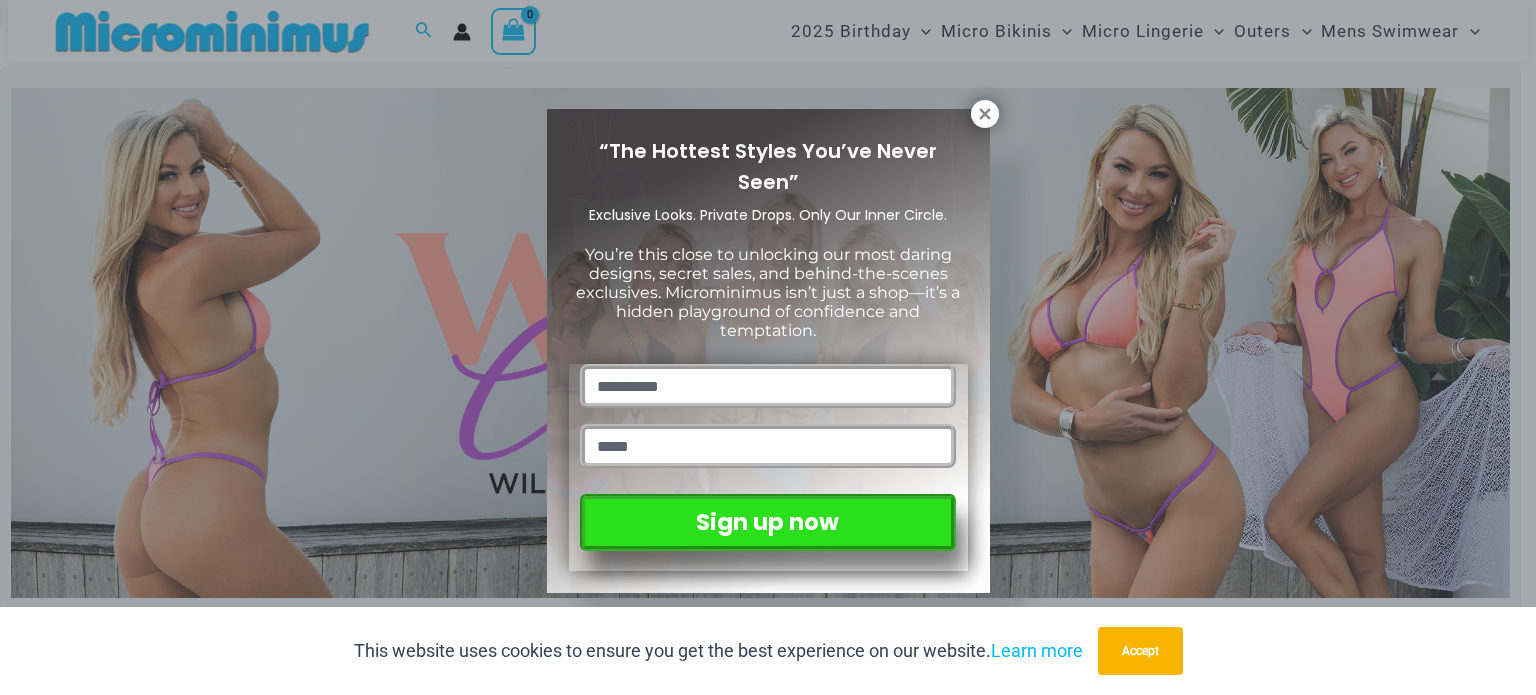 click on "Skip to content
Search for:
Search
Search
No products in the cart.
No products in the cart.
Continue Shopping
2025 Birthday" at bounding box center [768, 4559] 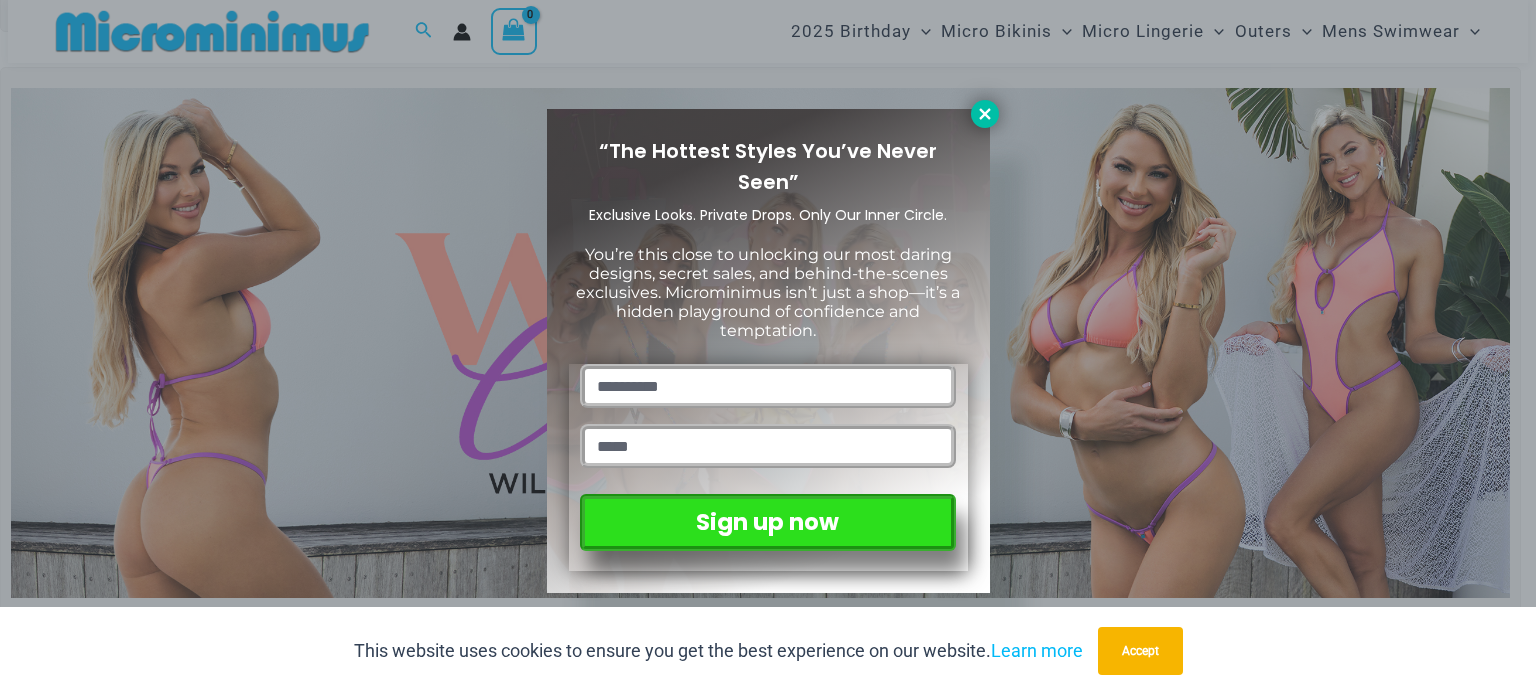 click 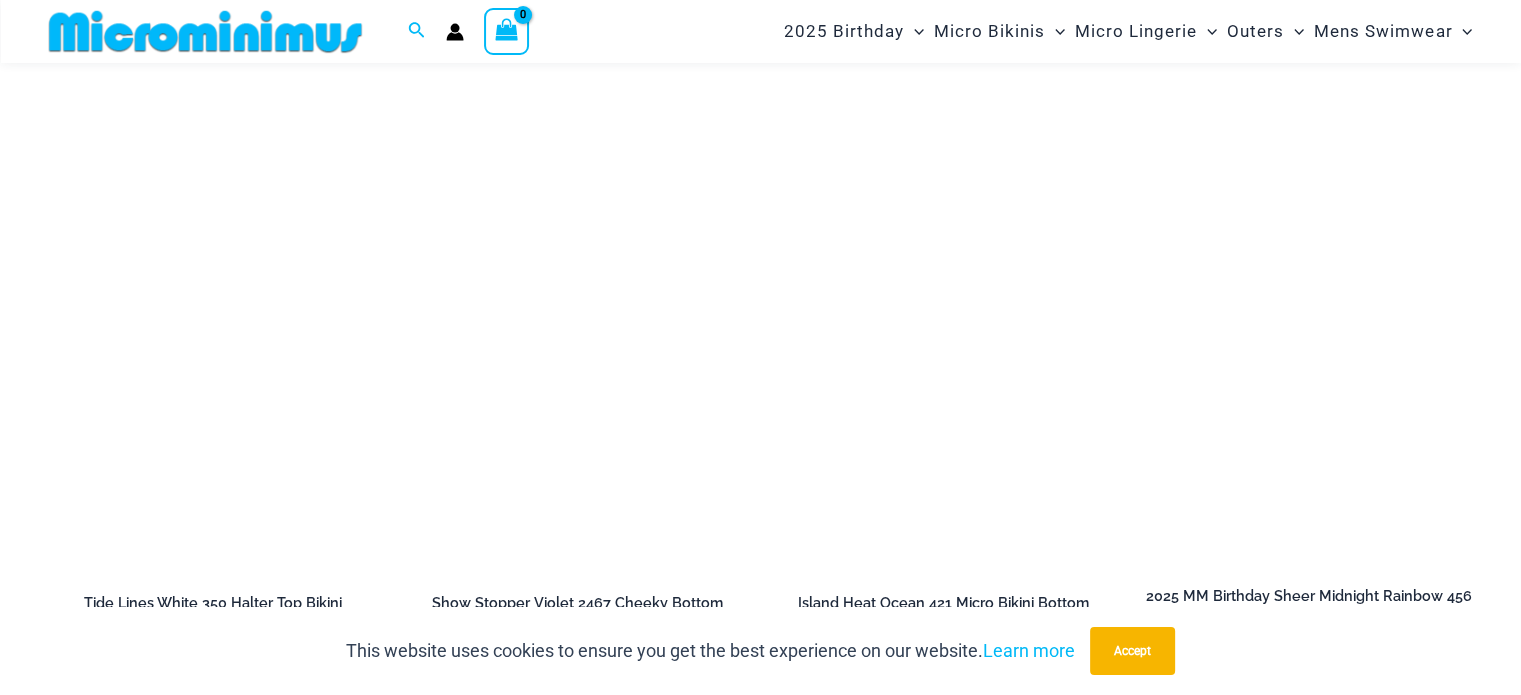 scroll, scrollTop: 6114, scrollLeft: 0, axis: vertical 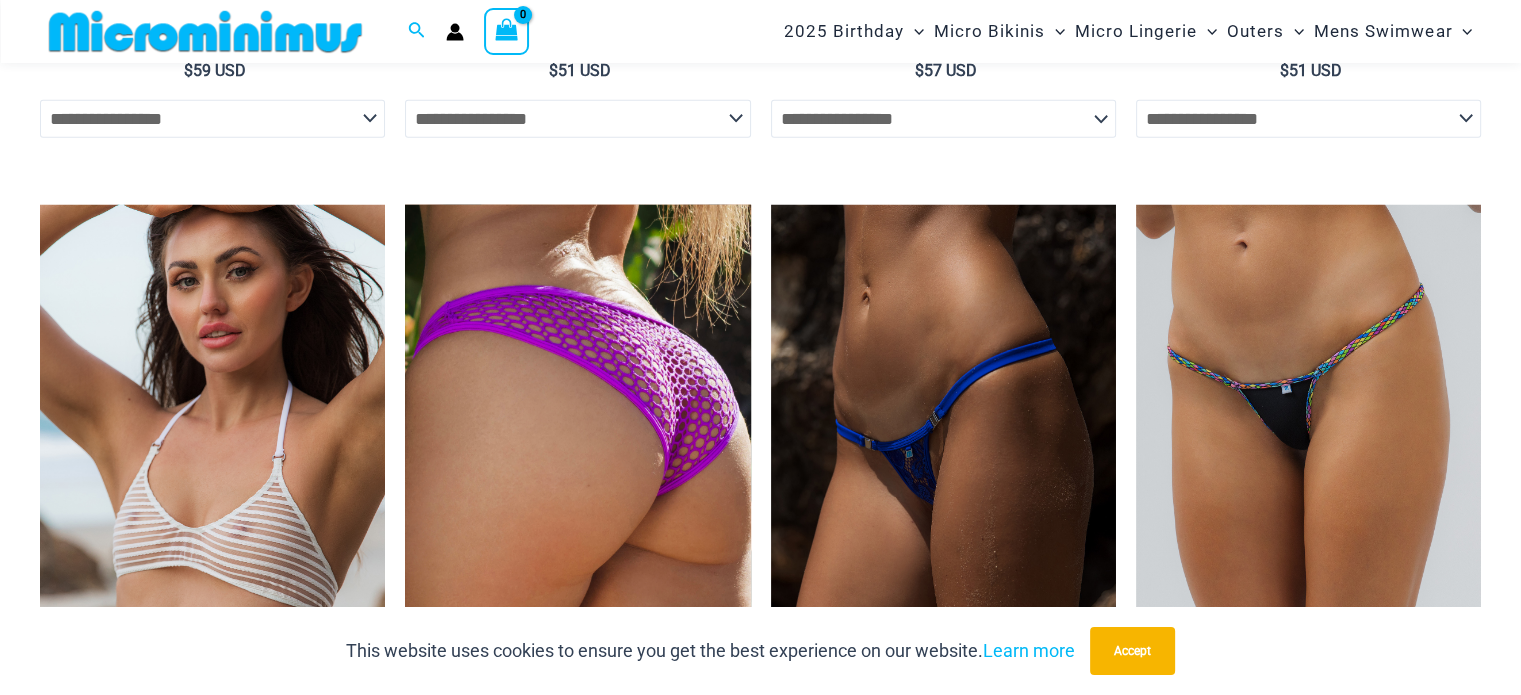 click at bounding box center [577, 464] 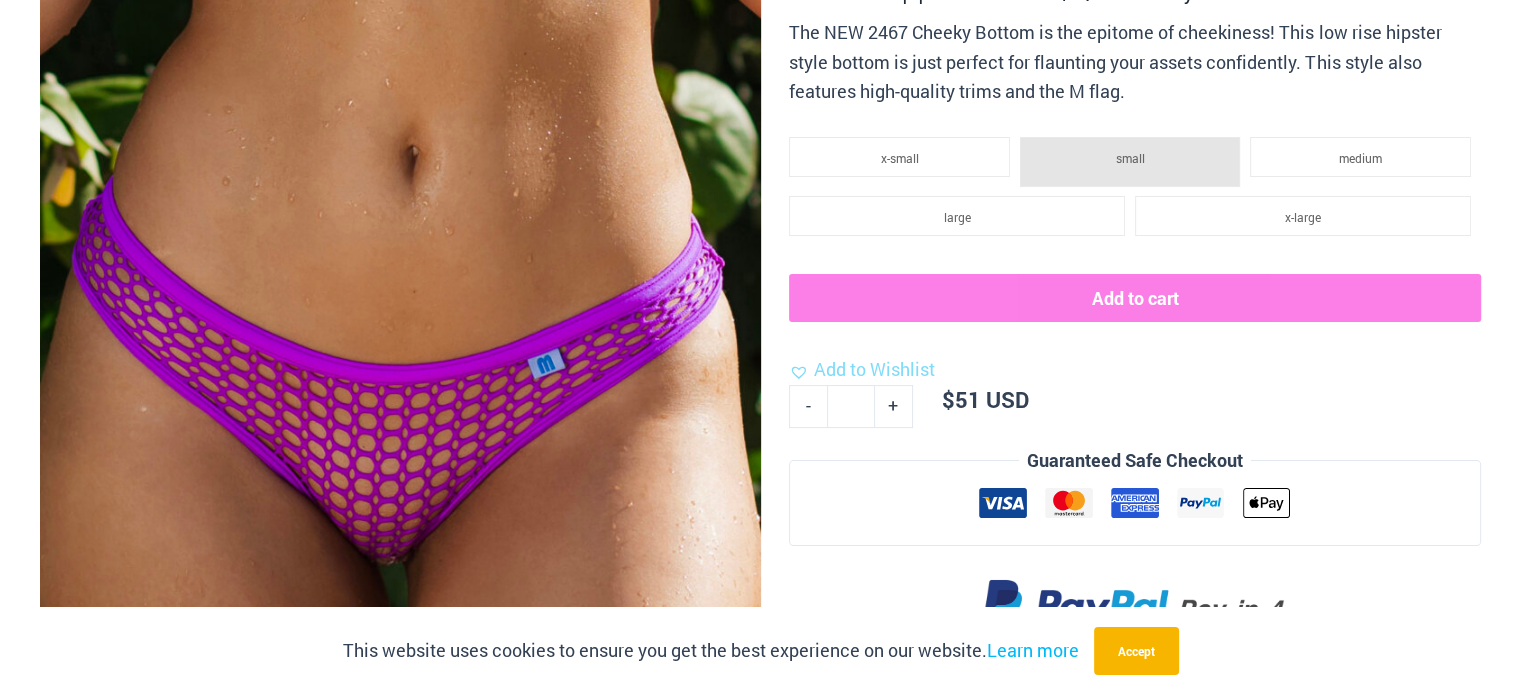scroll, scrollTop: 0, scrollLeft: 0, axis: both 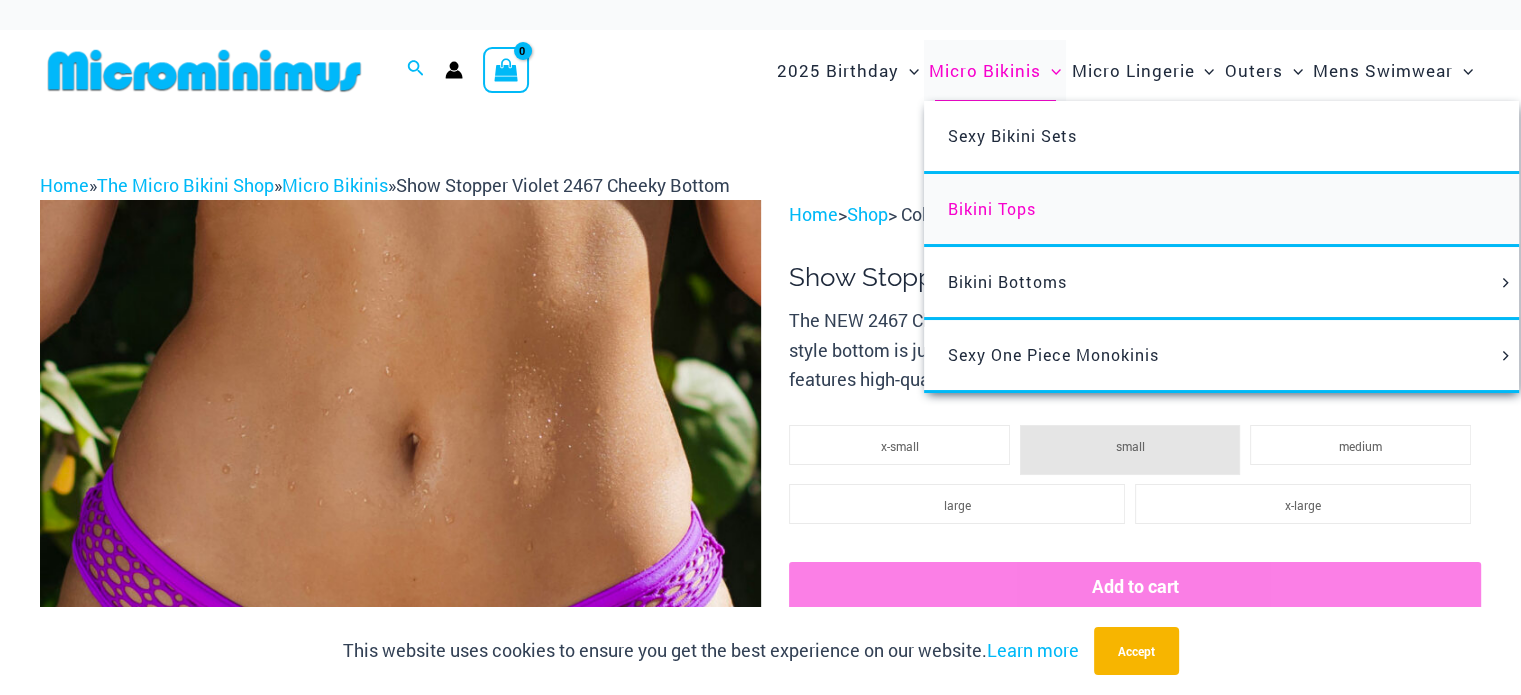 click on "Bikini Tops" at bounding box center (992, 208) 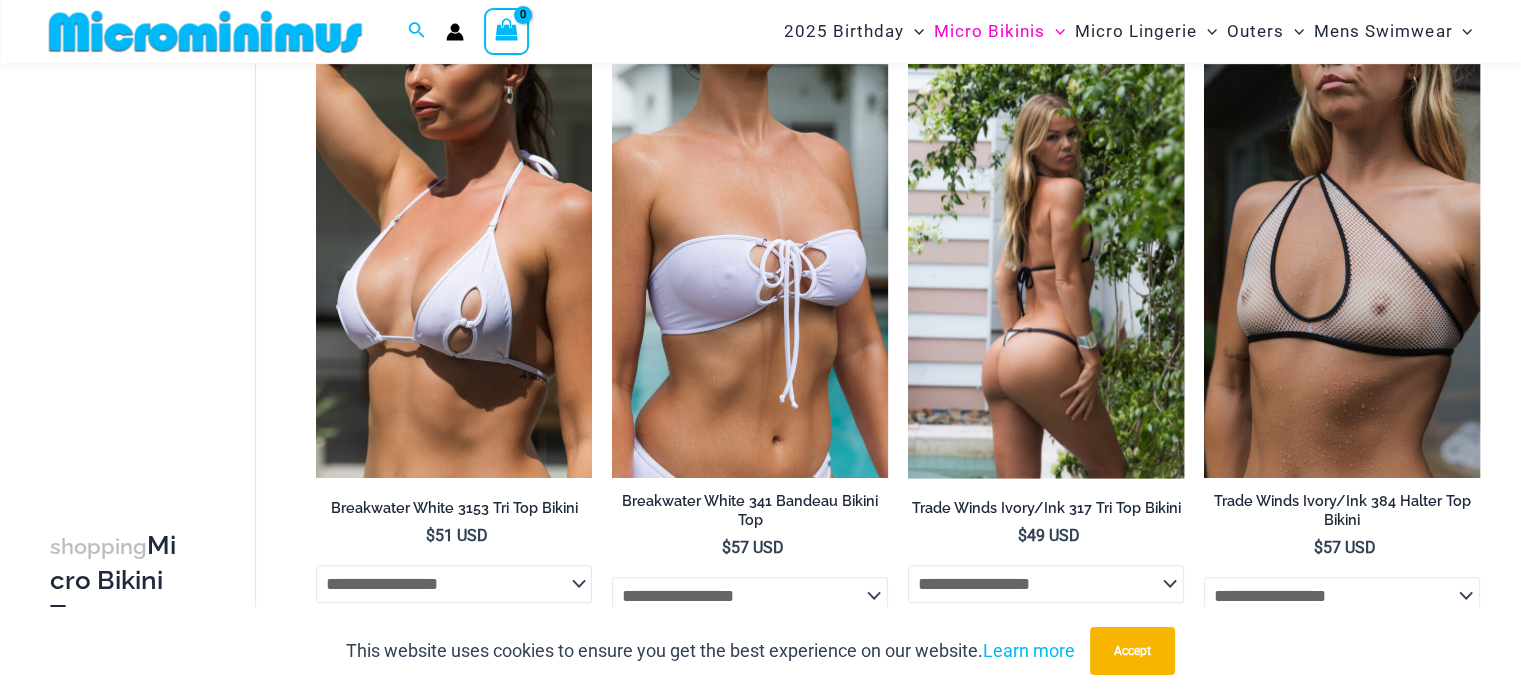 scroll, scrollTop: 1783, scrollLeft: 0, axis: vertical 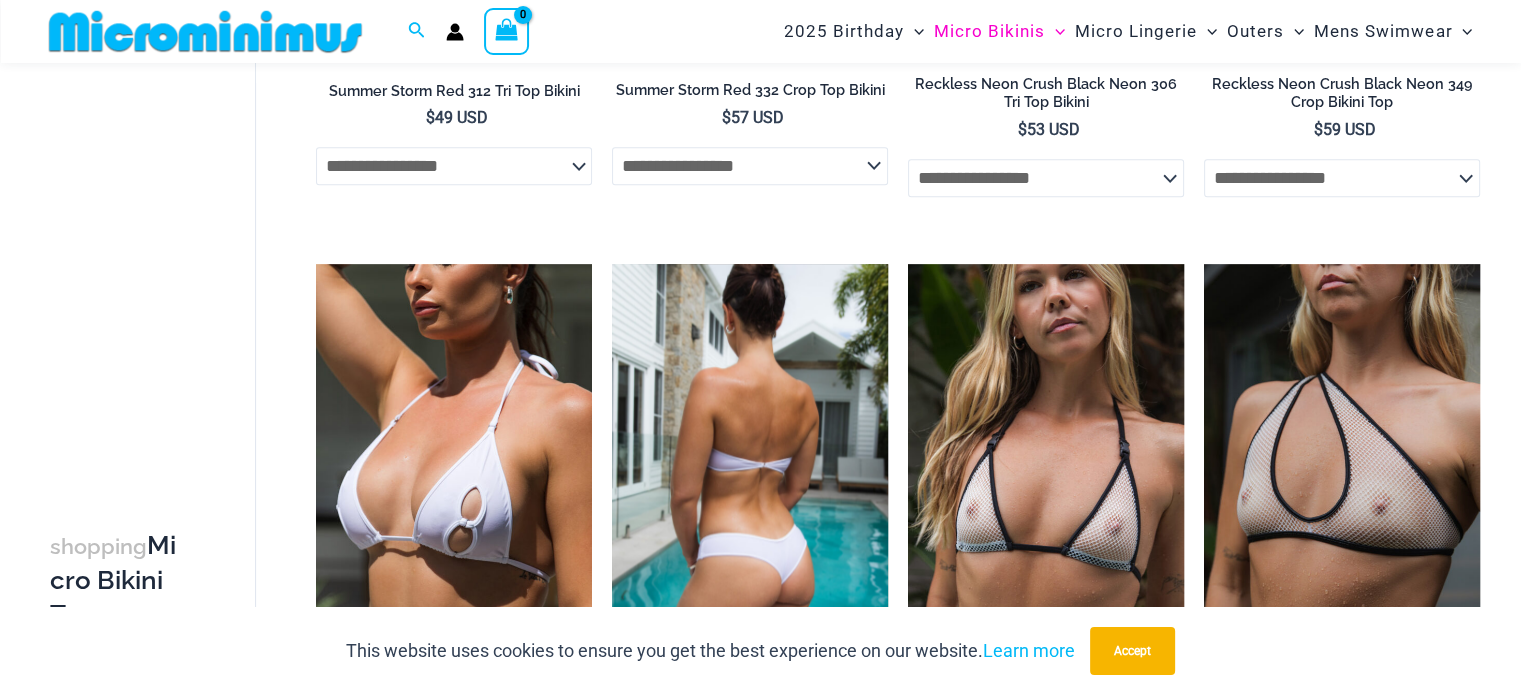 click at bounding box center (750, 471) 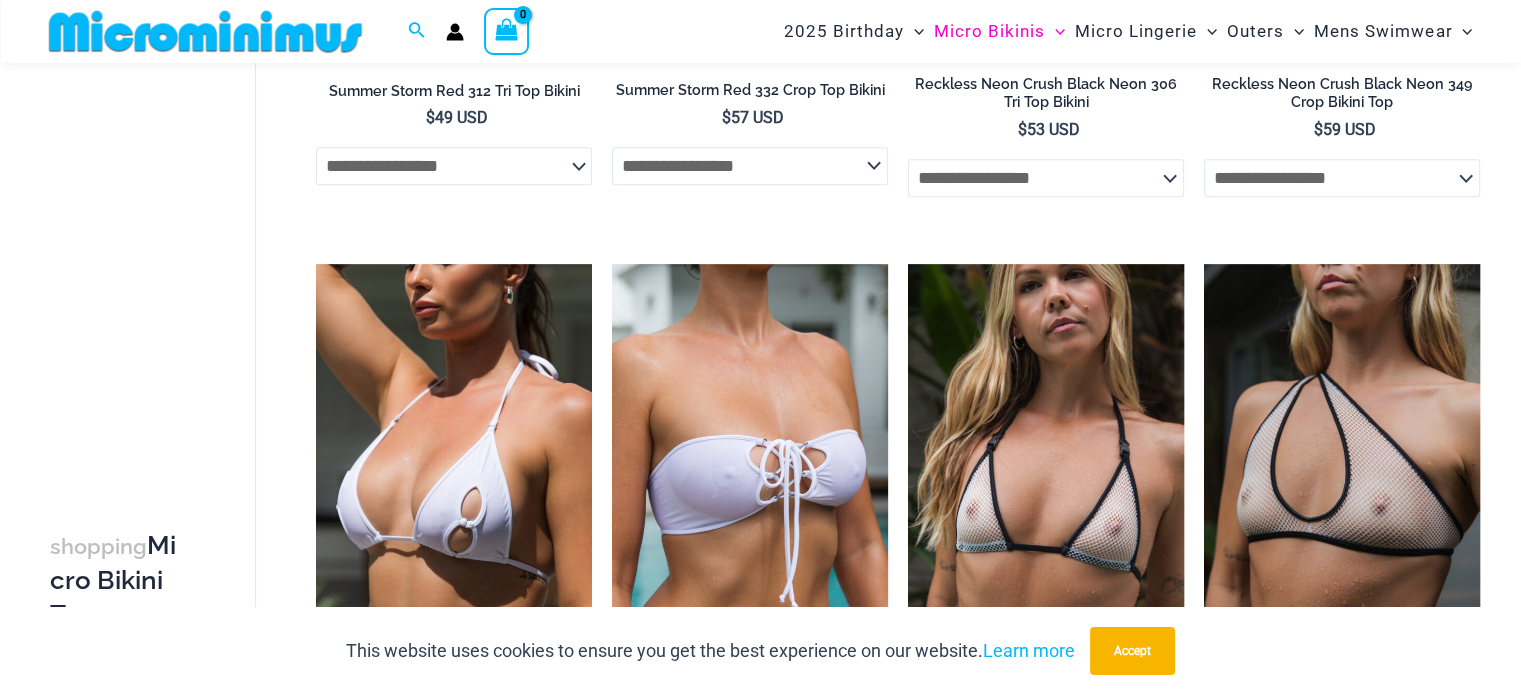 click at bounding box center (454, 471) 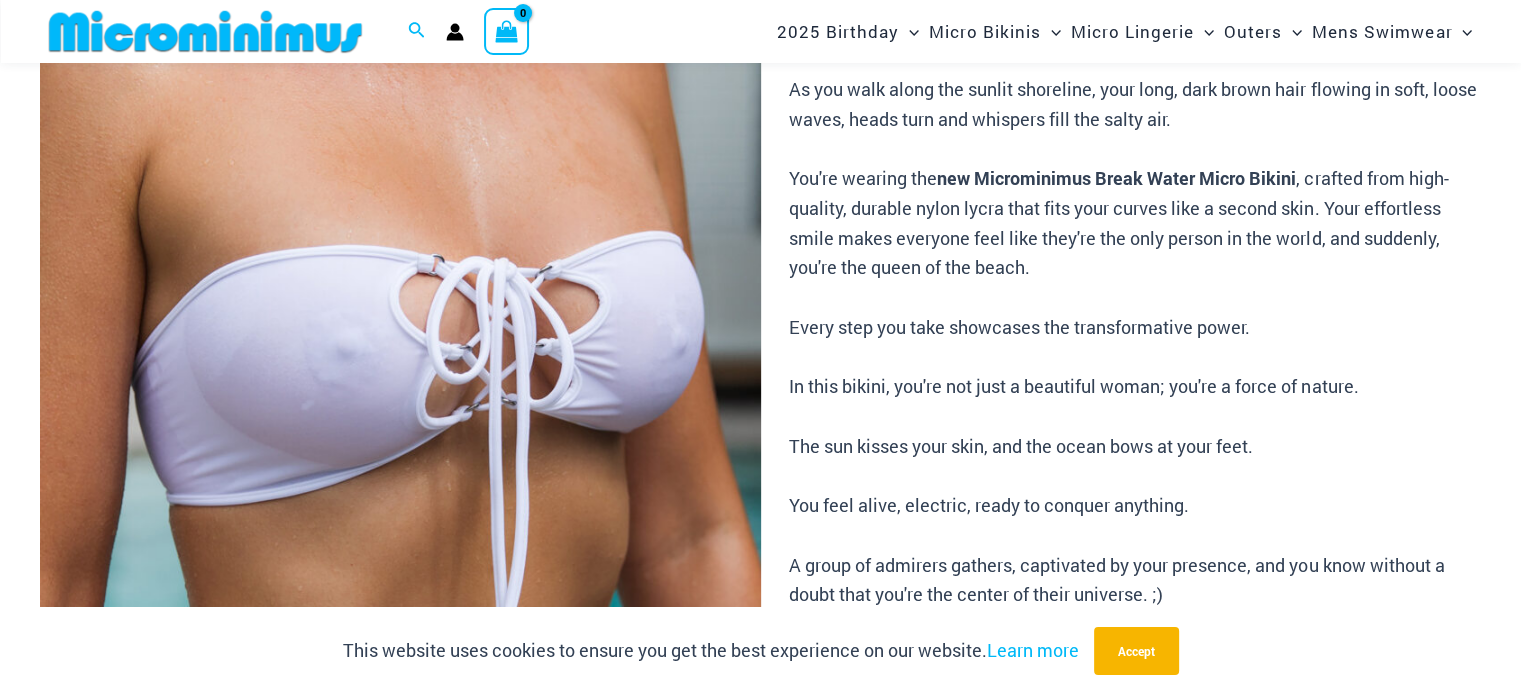 scroll, scrollTop: 382, scrollLeft: 0, axis: vertical 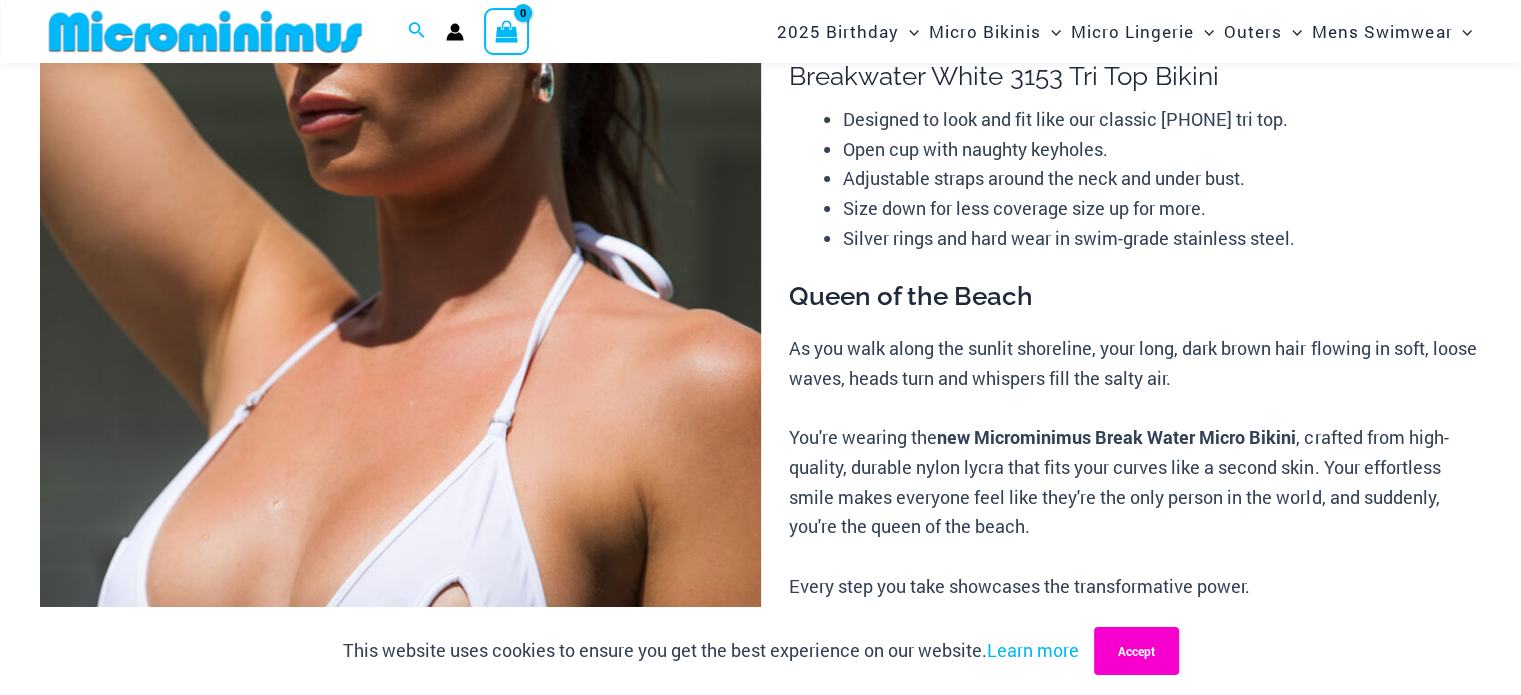 click on "Accept" at bounding box center (1136, 651) 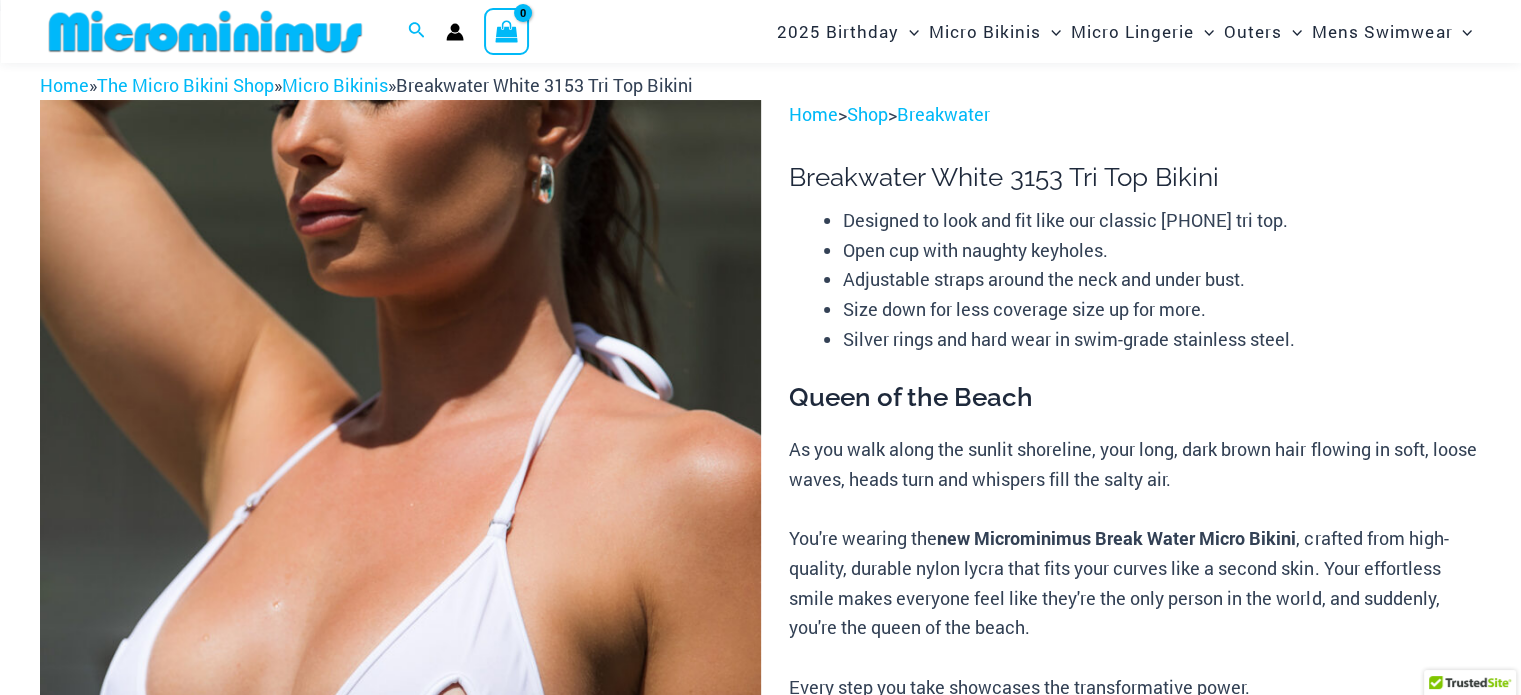 scroll, scrollTop: 0, scrollLeft: 0, axis: both 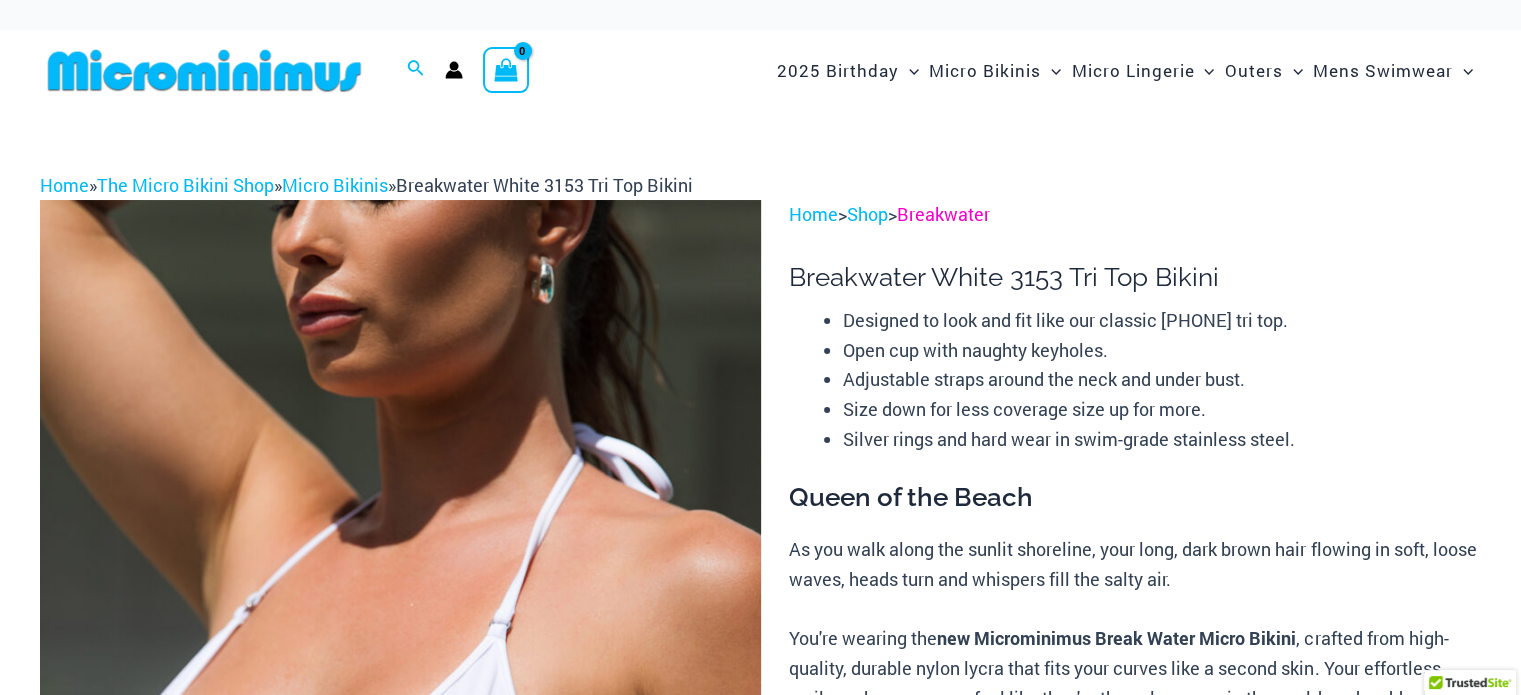 click on "Breakwater" at bounding box center [943, 214] 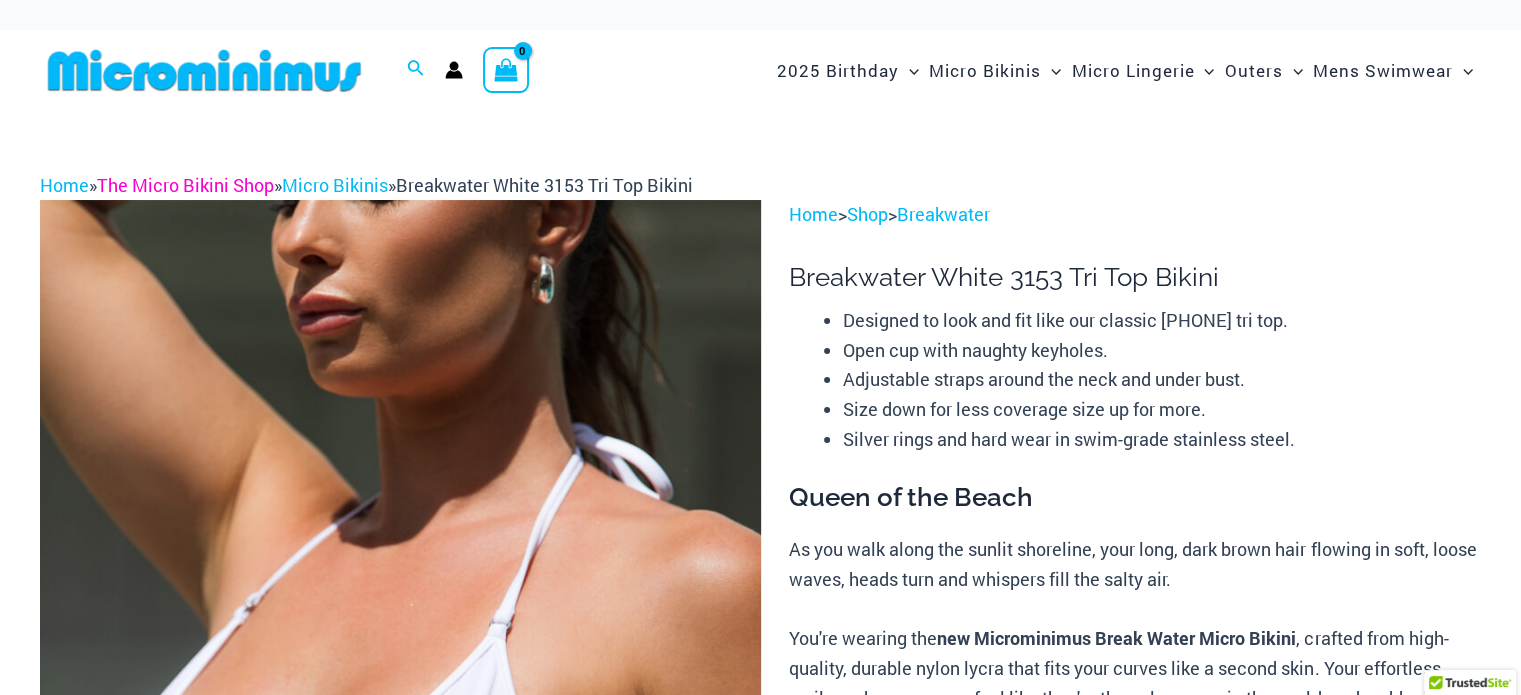 drag, startPoint x: 240, startPoint y: 181, endPoint x: 253, endPoint y: 182, distance: 13.038404 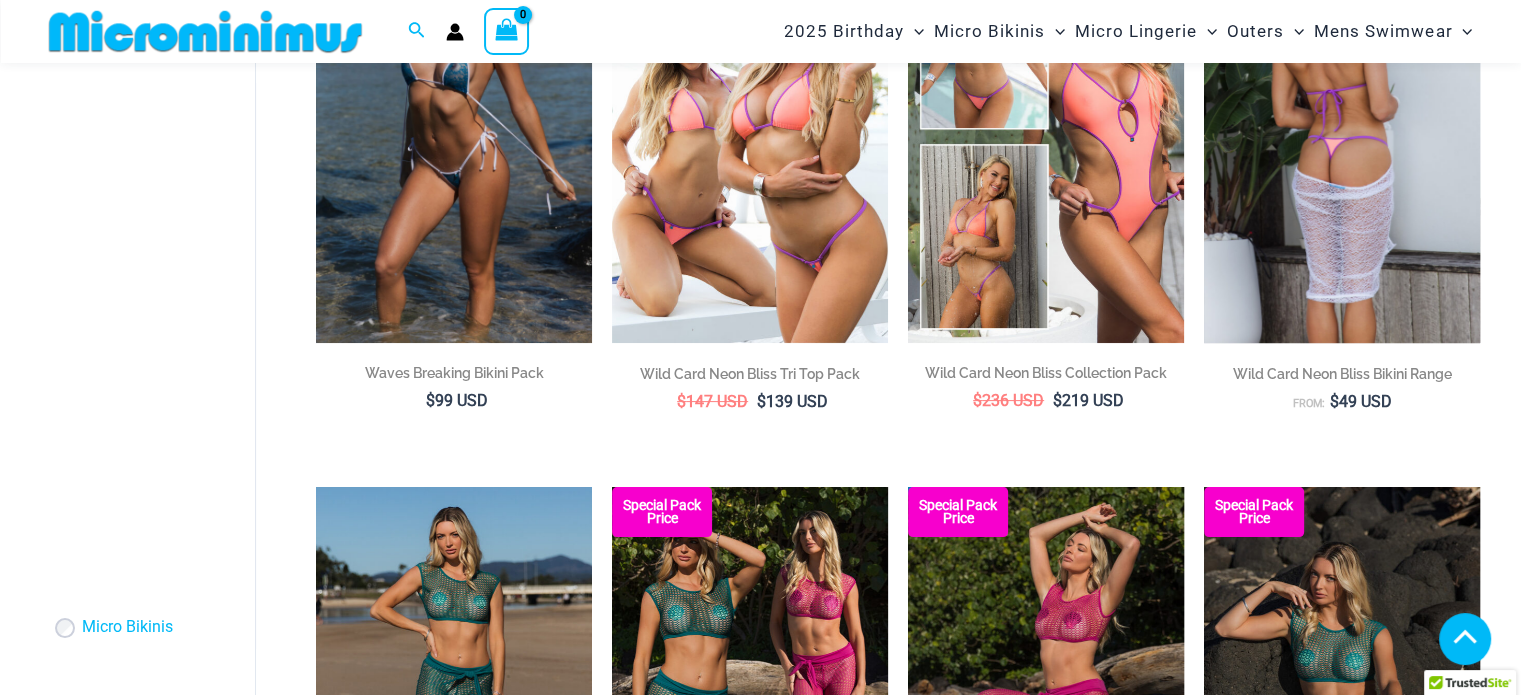 scroll, scrollTop: 282, scrollLeft: 0, axis: vertical 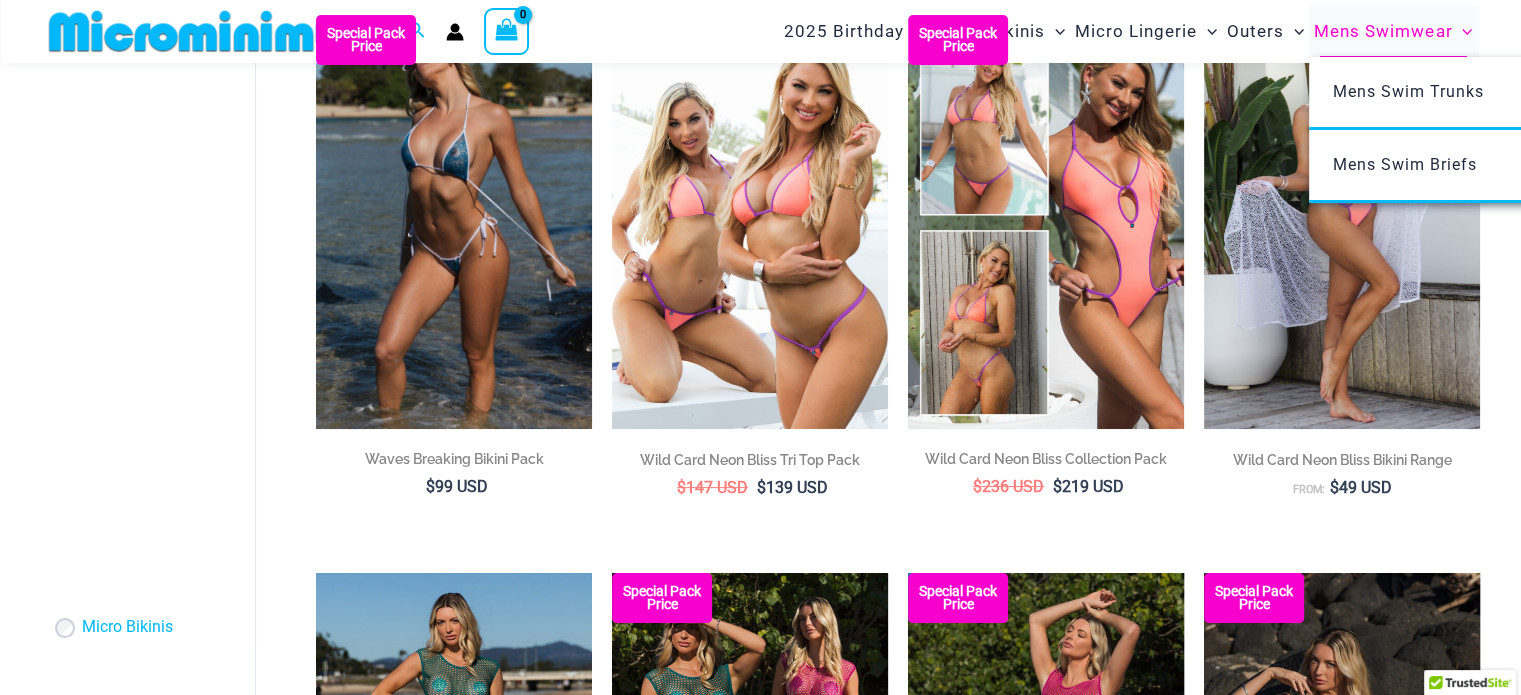 click on "Mens Swimwear" at bounding box center [1383, 31] 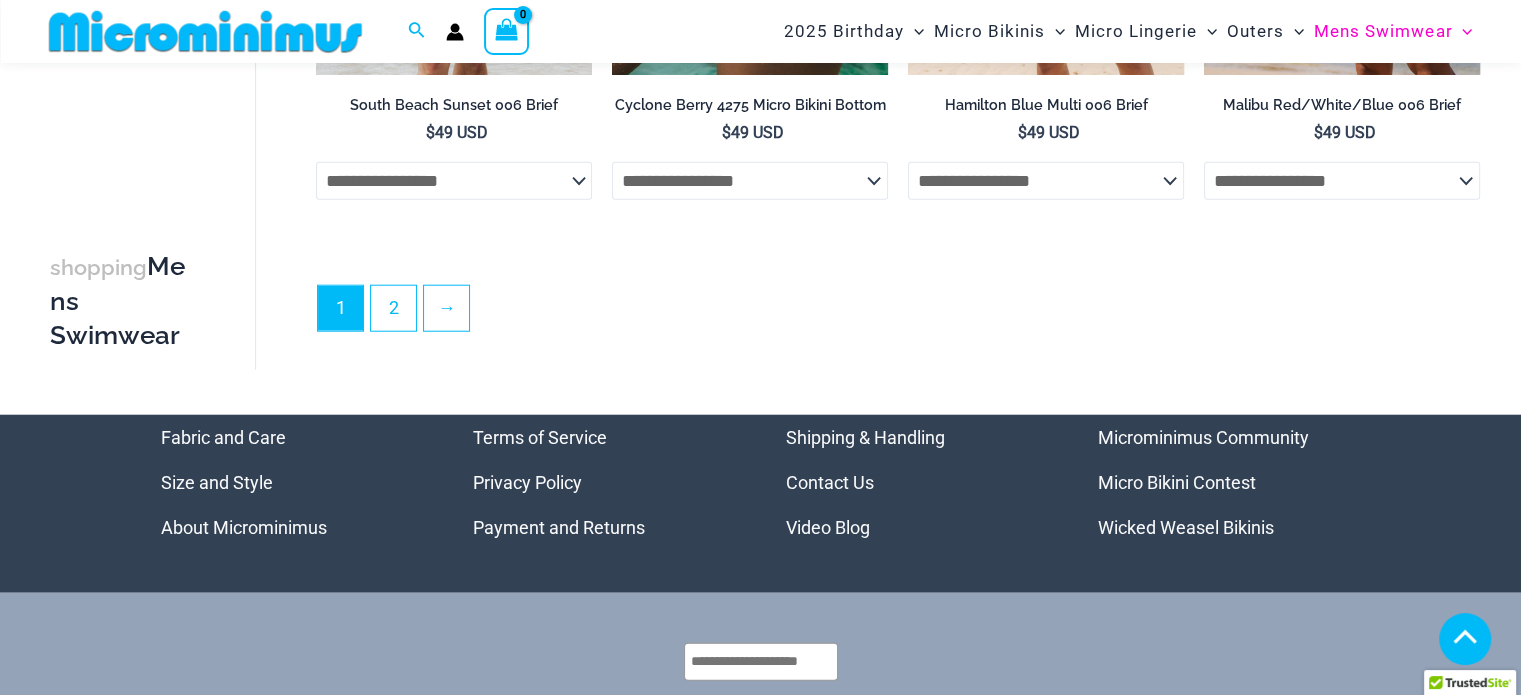scroll, scrollTop: 5165, scrollLeft: 0, axis: vertical 